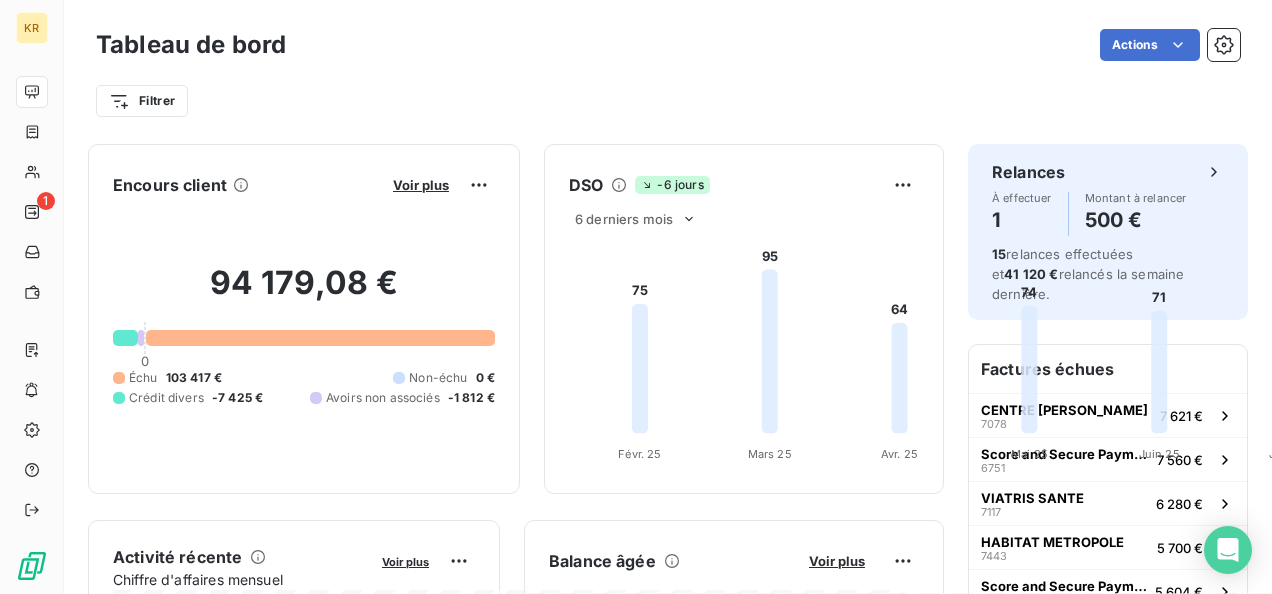 scroll, scrollTop: 0, scrollLeft: 0, axis: both 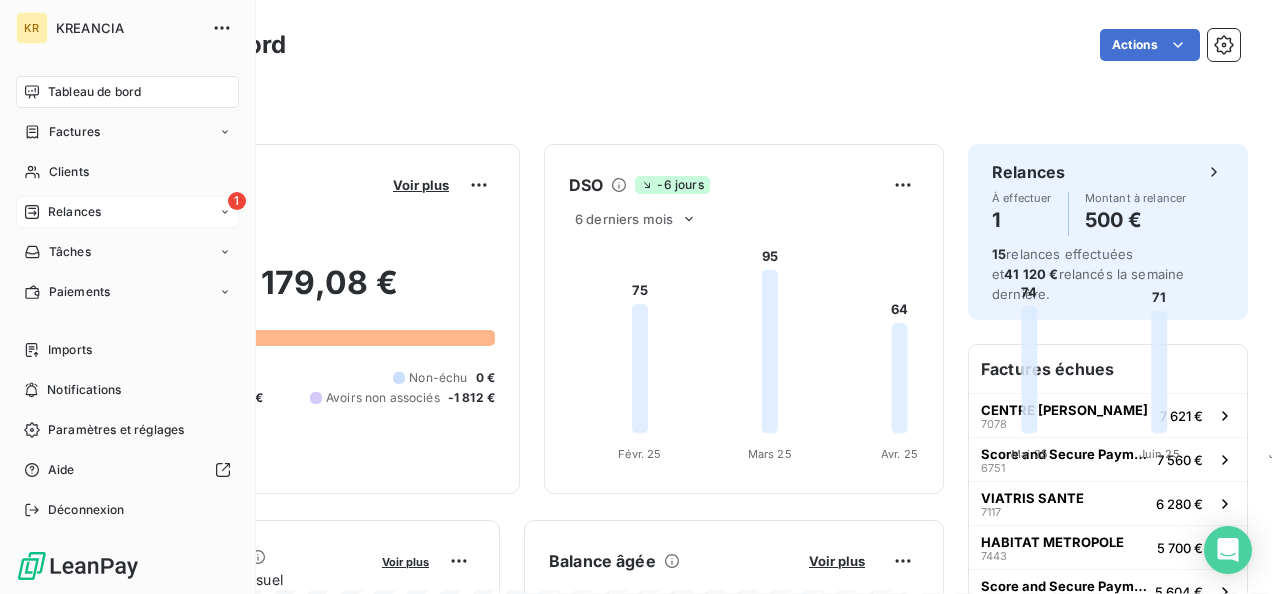 click on "Relances" at bounding box center (62, 212) 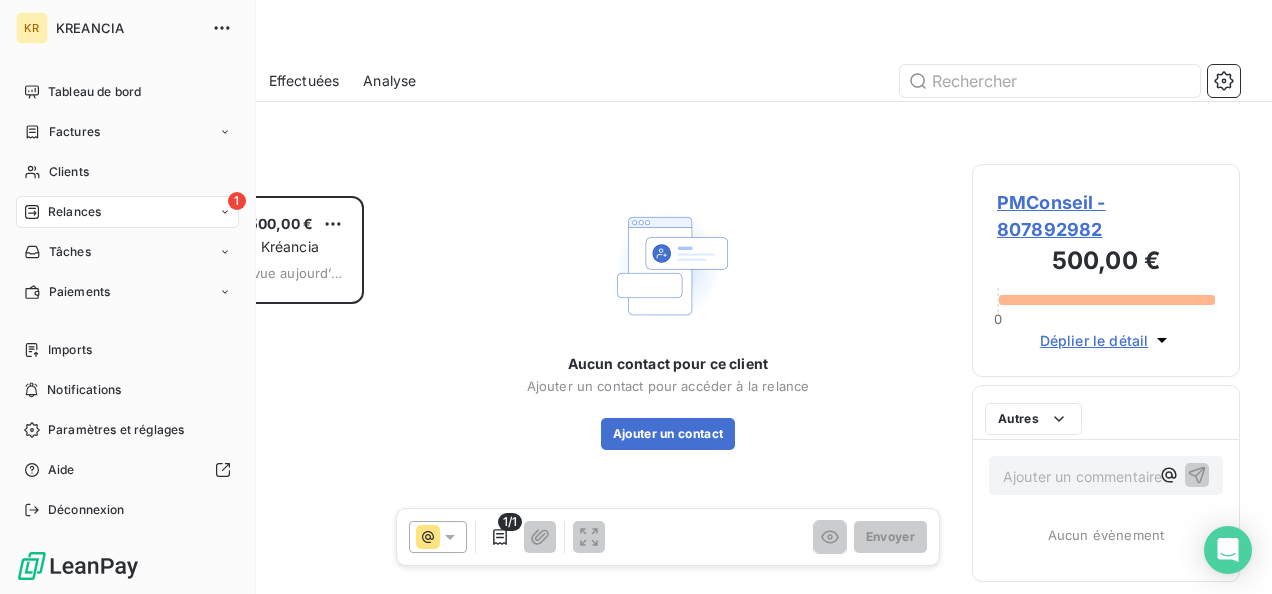 scroll, scrollTop: 16, scrollLeft: 16, axis: both 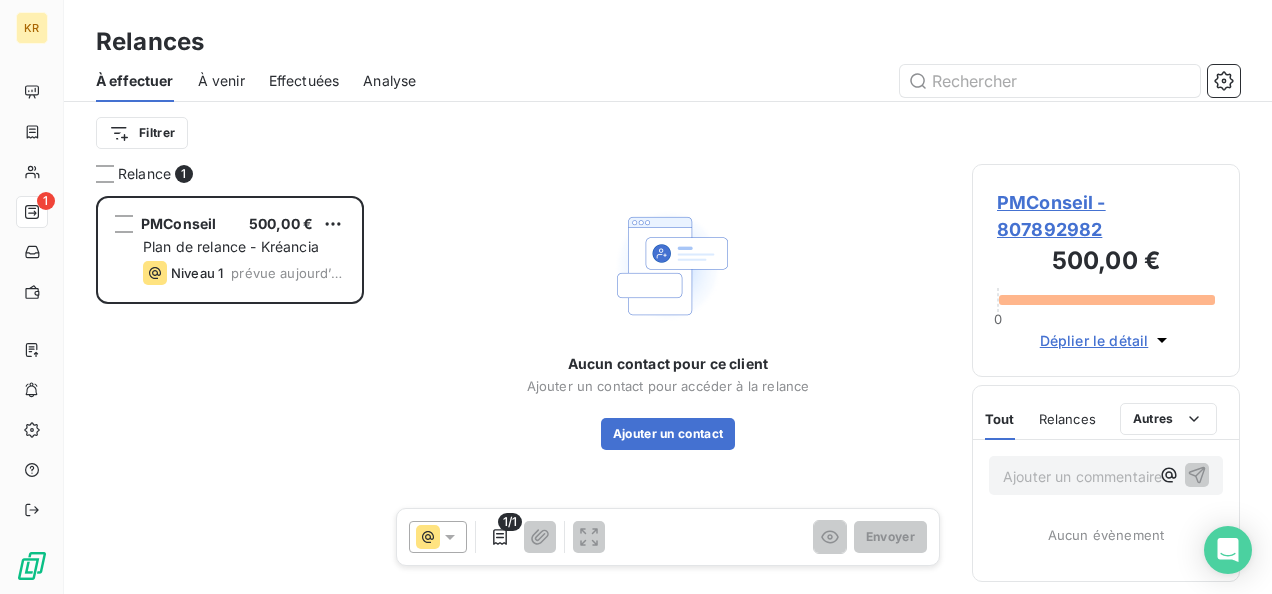 click on "PMConseil - 807892982" at bounding box center (1106, 216) 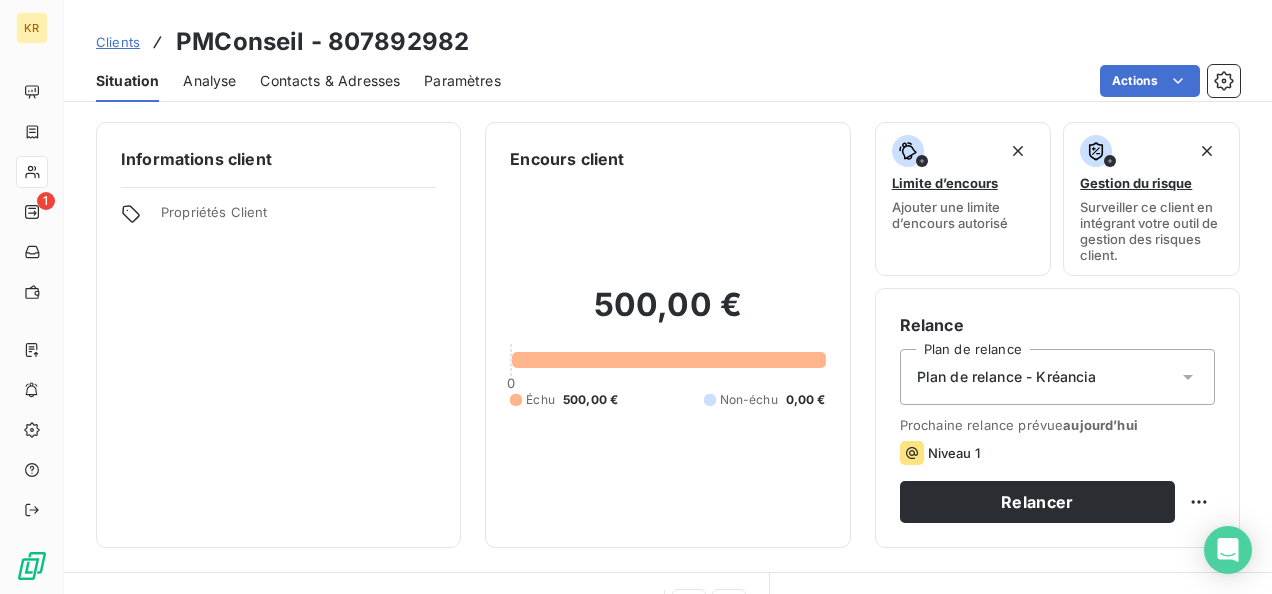 scroll, scrollTop: 220, scrollLeft: 0, axis: vertical 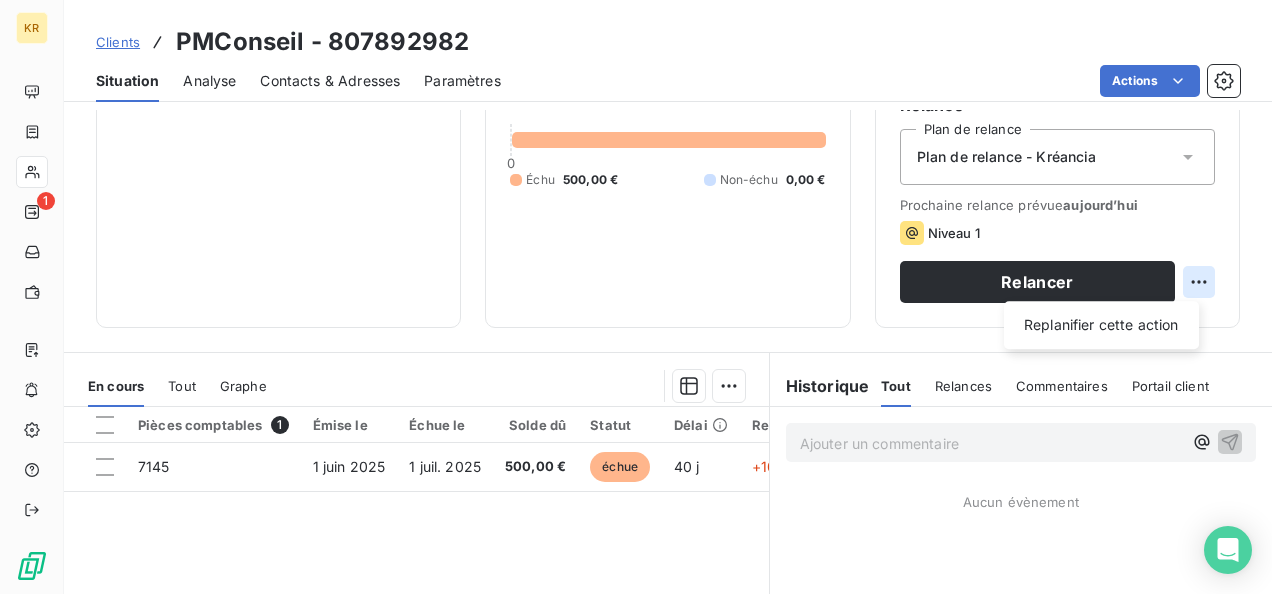 click on "KR 1 Clients PMConseil - 807892982 Situation Analyse Contacts & Adresses Paramètres Actions Informations client Propriétés Client Encours client   500,00 € 0 Échu 500,00 € Non-échu 0,00 €     Limite d’encours Ajouter une limite d’encours autorisé Gestion du risque Surveiller ce client en intégrant votre outil de gestion des risques client. Relance Plan de relance Plan de relance - Kréancia Prochaine relance prévue  aujourd’hui Niveau 1 Relancer Replanifier cette action En cours Tout Graphe Pièces comptables 1 Émise le Échue le Solde dû Statut Délai   Retard   7145 1 juin 2025 1 juil. 2025 500,00 € échue 40 j +10 j Lignes par page 25 Précédent 1 Suivant Historique Tout Relances Commentaires Portail client Tout Relances Commentaires Portail client Ajouter un commentaire ﻿ Aucun évènement" at bounding box center (636, 297) 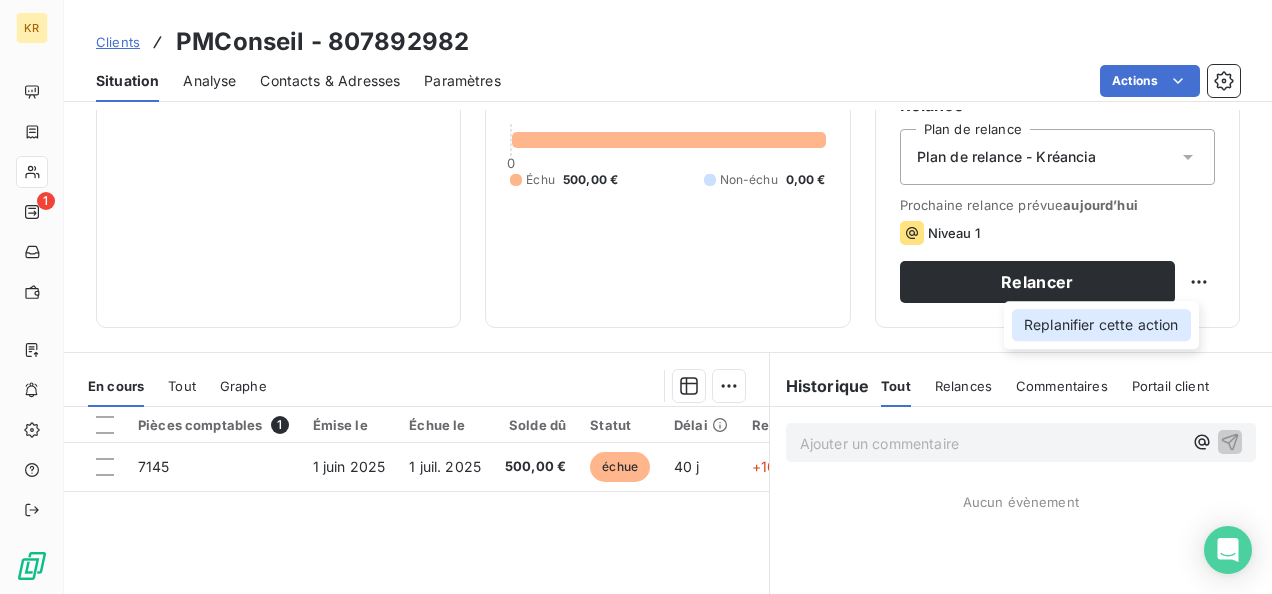 click on "Replanifier cette action" at bounding box center (1101, 325) 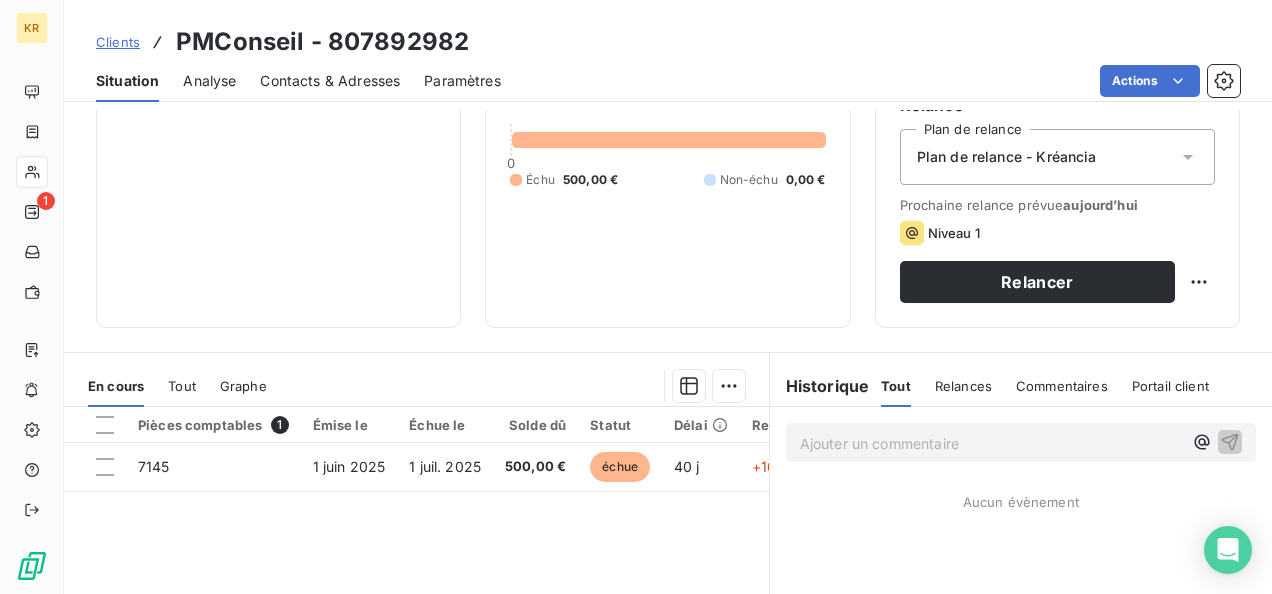 select on "6" 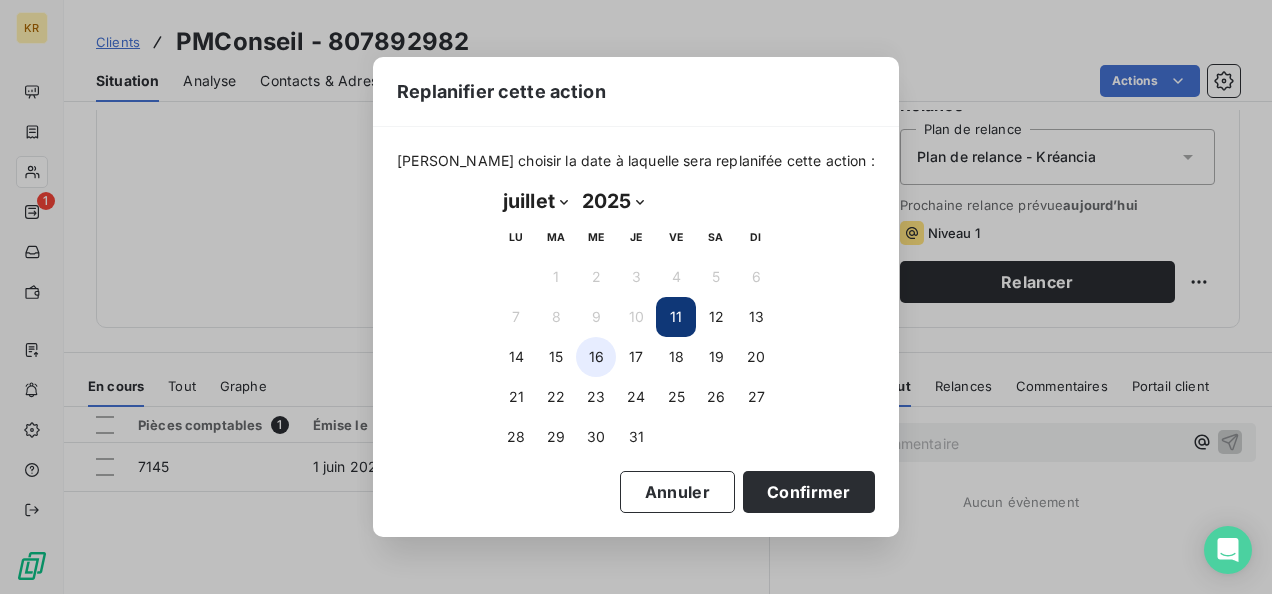 click on "16" at bounding box center (596, 357) 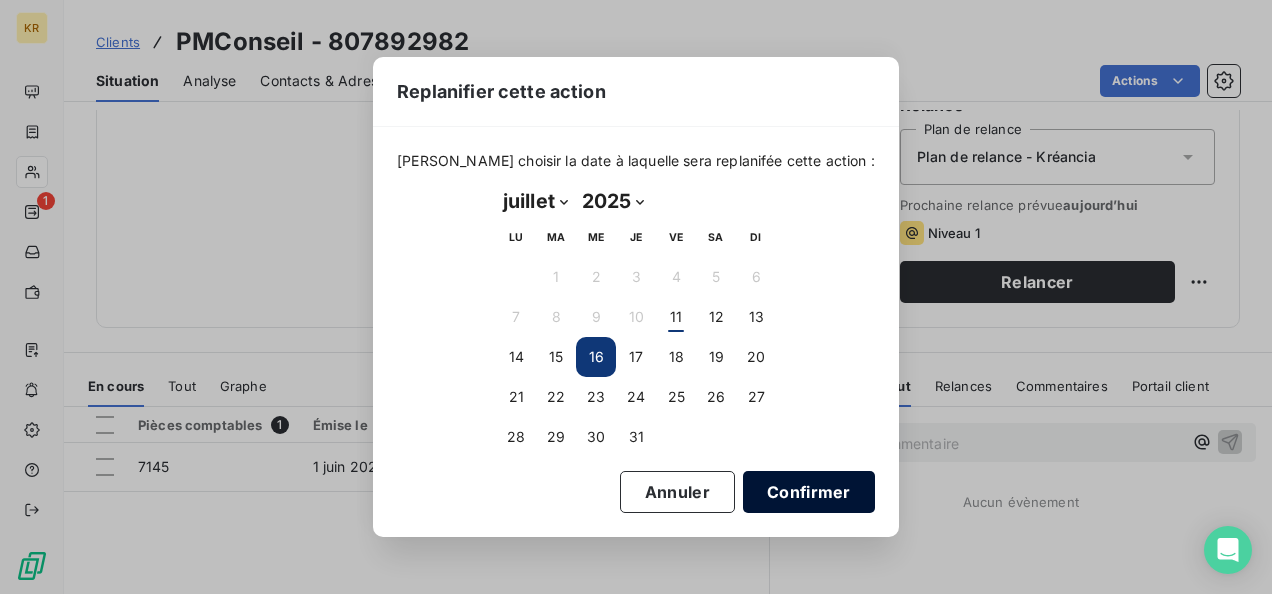 click on "Confirmer" at bounding box center [809, 492] 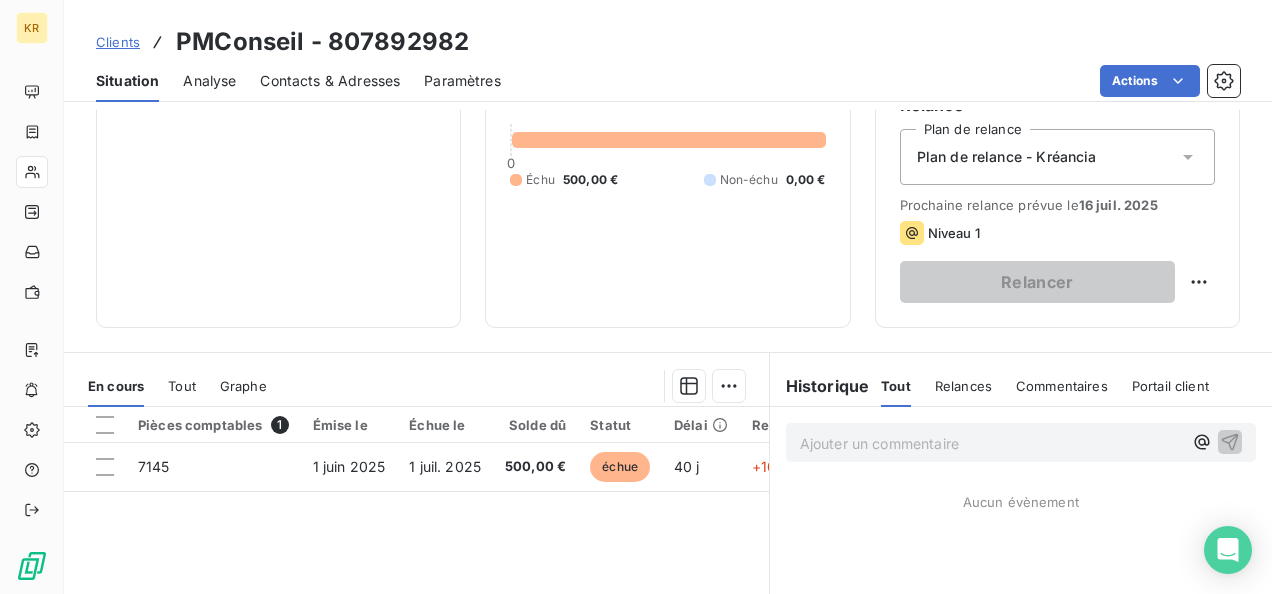 scroll, scrollTop: 0, scrollLeft: 0, axis: both 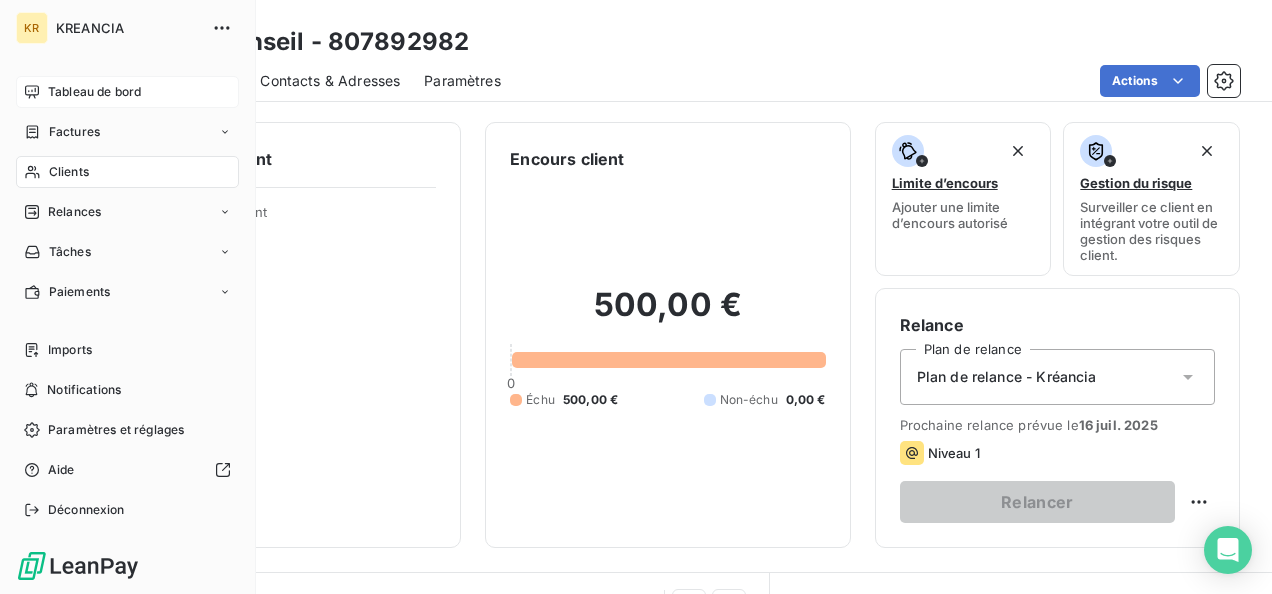click on "Tableau de bord" at bounding box center (94, 92) 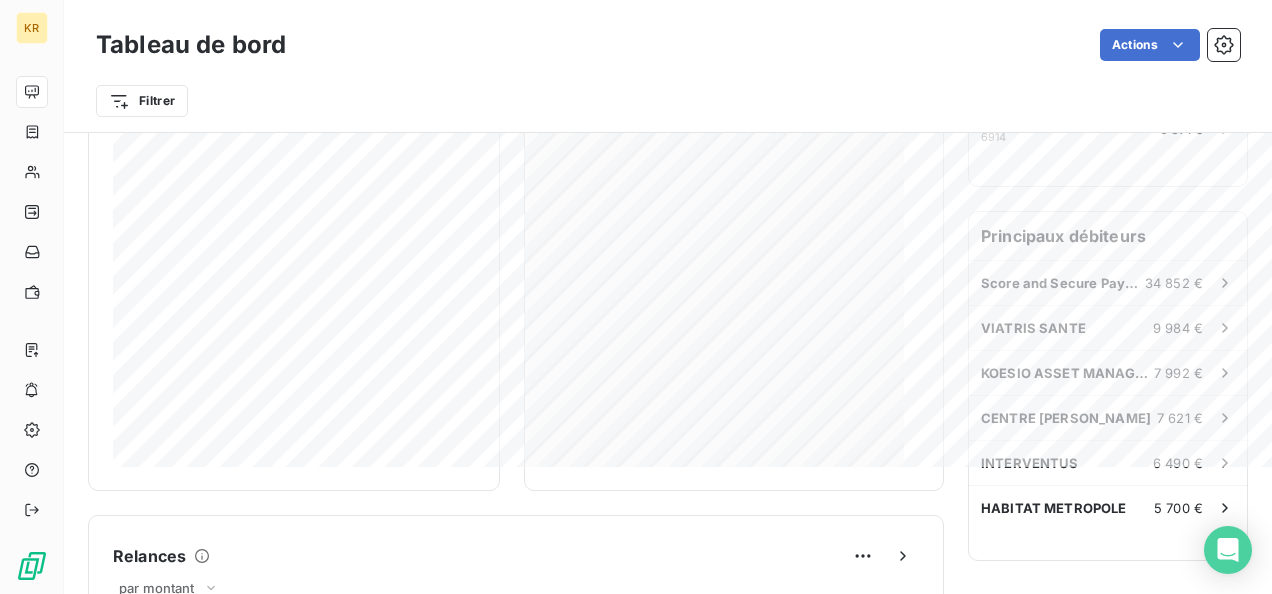 scroll, scrollTop: 0, scrollLeft: 0, axis: both 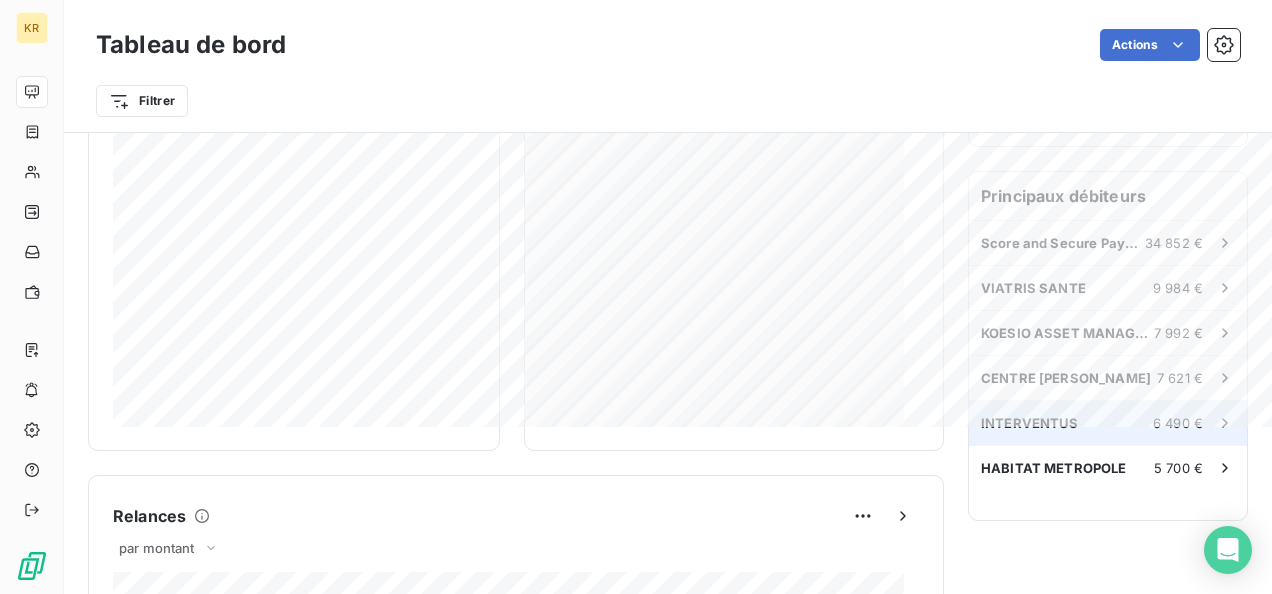 click on "INTERVENTUS" at bounding box center (1030, 423) 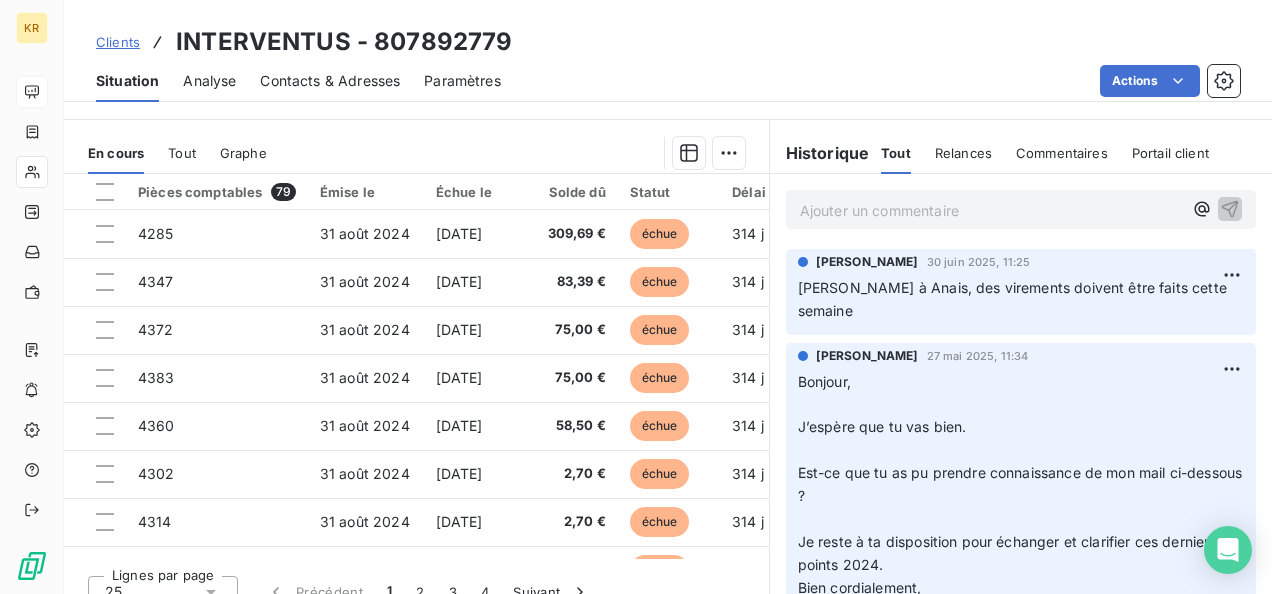 scroll, scrollTop: 398, scrollLeft: 0, axis: vertical 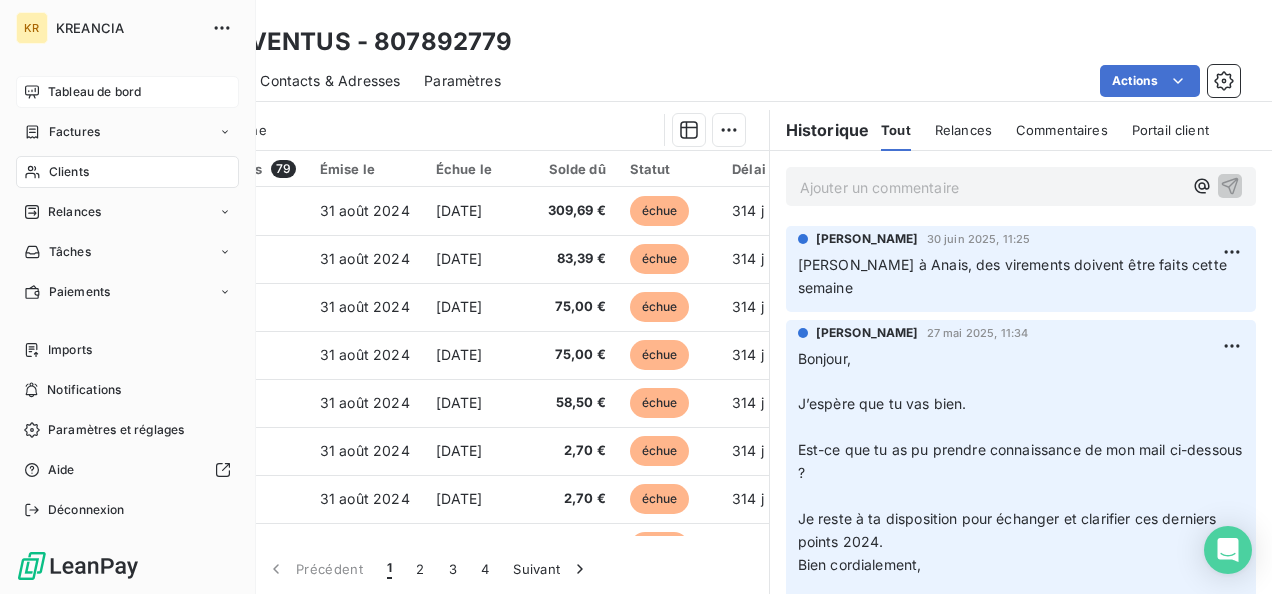 click on "Clients" at bounding box center (69, 172) 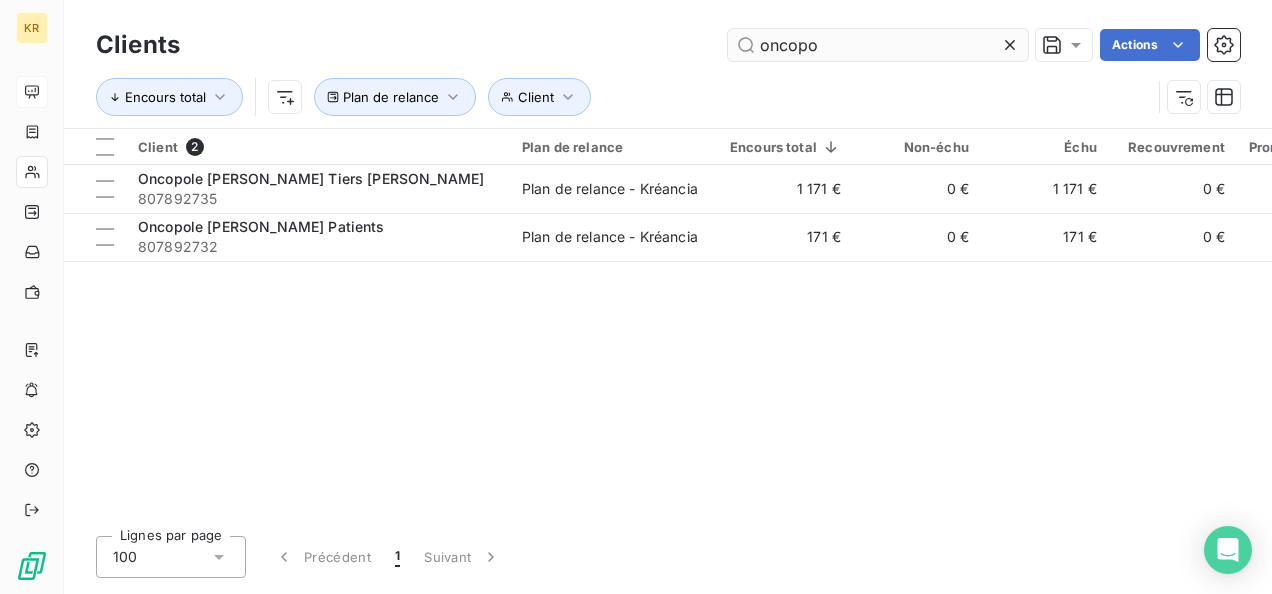 click on "oncopo" at bounding box center [878, 45] 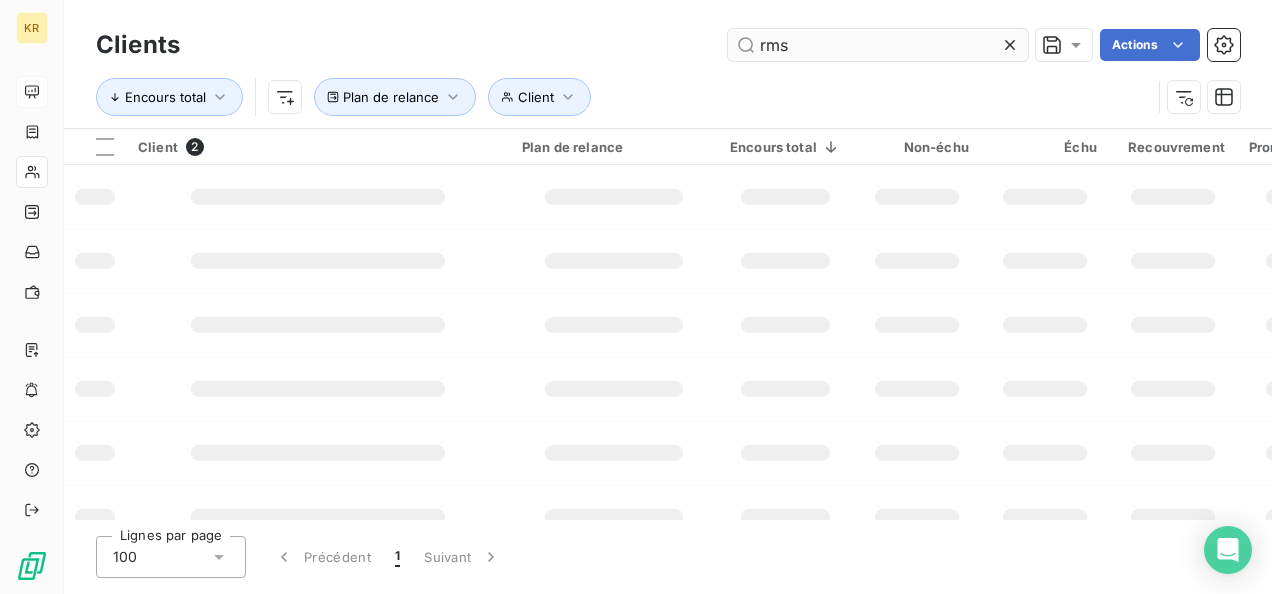 type on "rms" 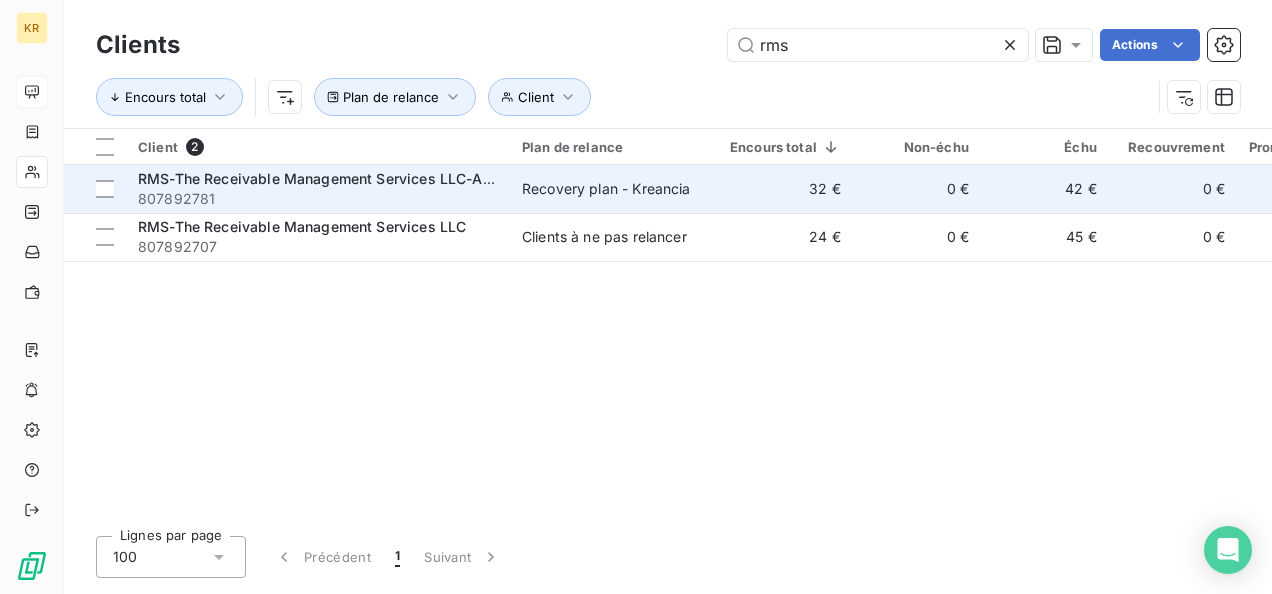 click on "RMS-The Receivable Management Services LLC-ARIBA" at bounding box center [326, 178] 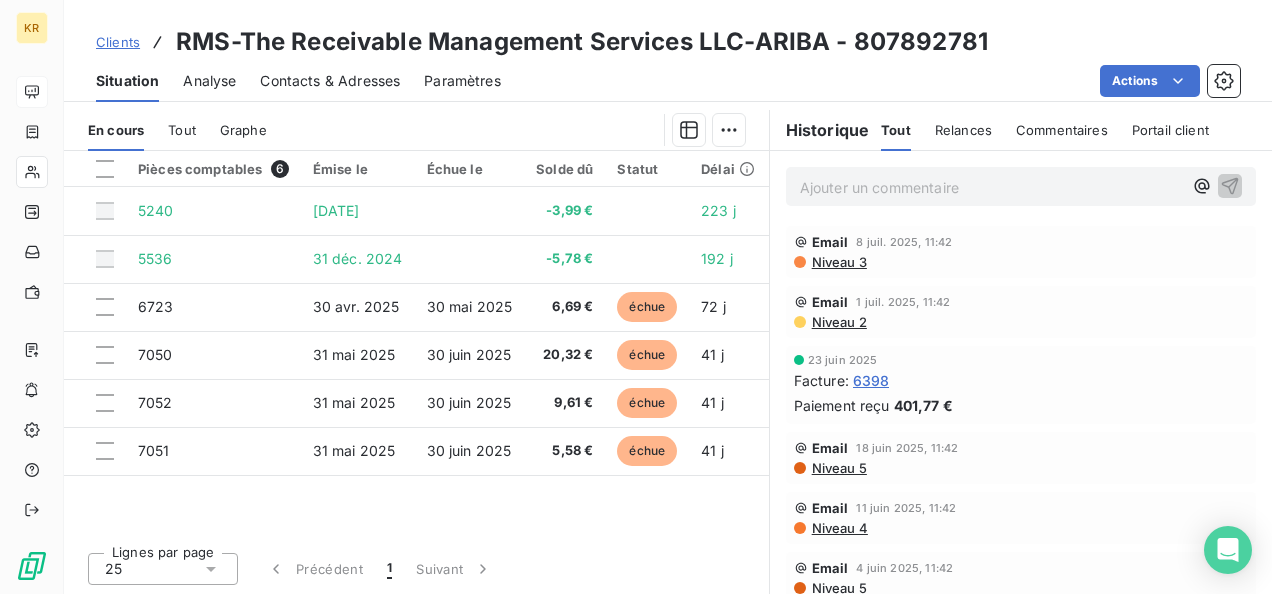 scroll, scrollTop: 474, scrollLeft: 0, axis: vertical 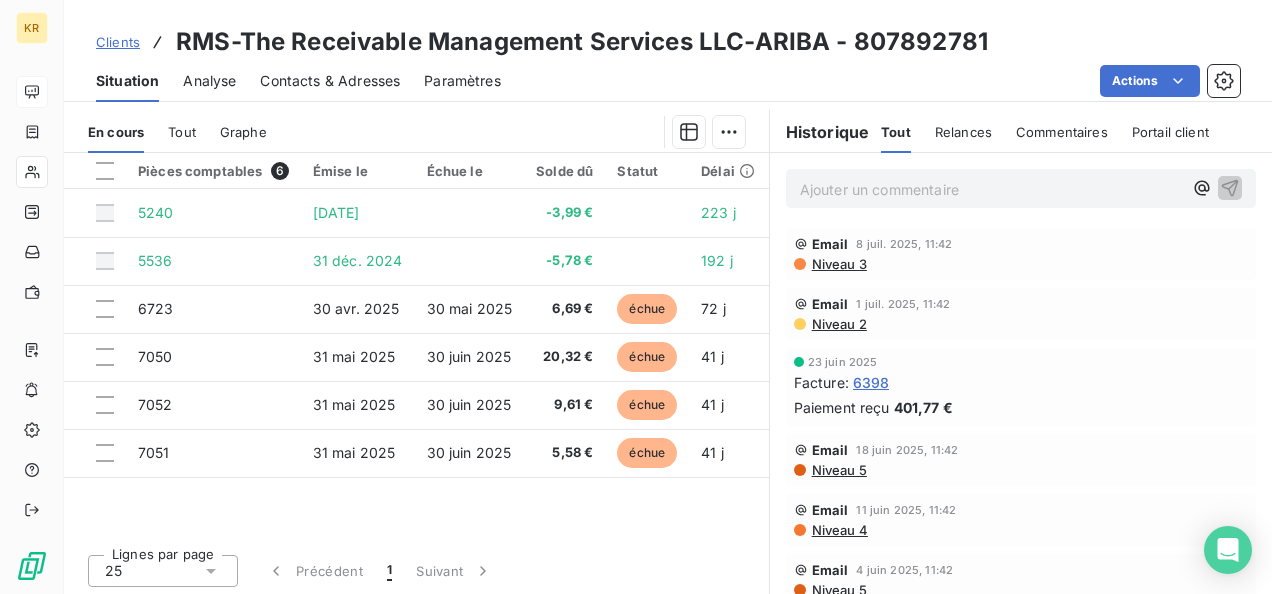 click on "6398" at bounding box center (871, 382) 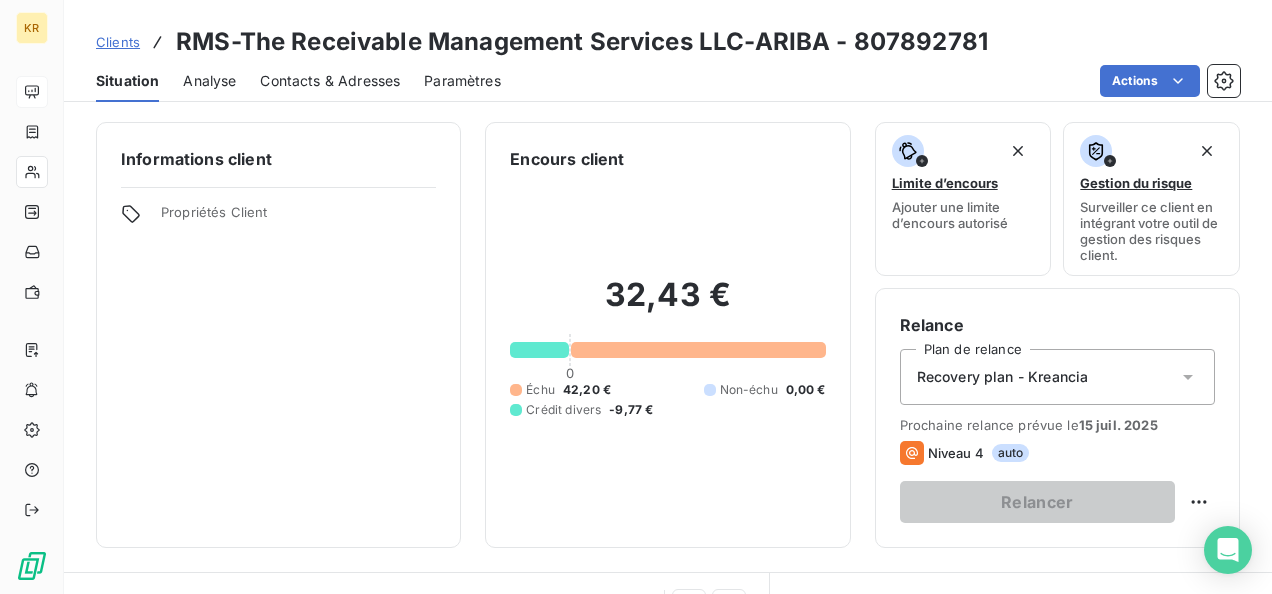 click on "Clients" at bounding box center (118, 42) 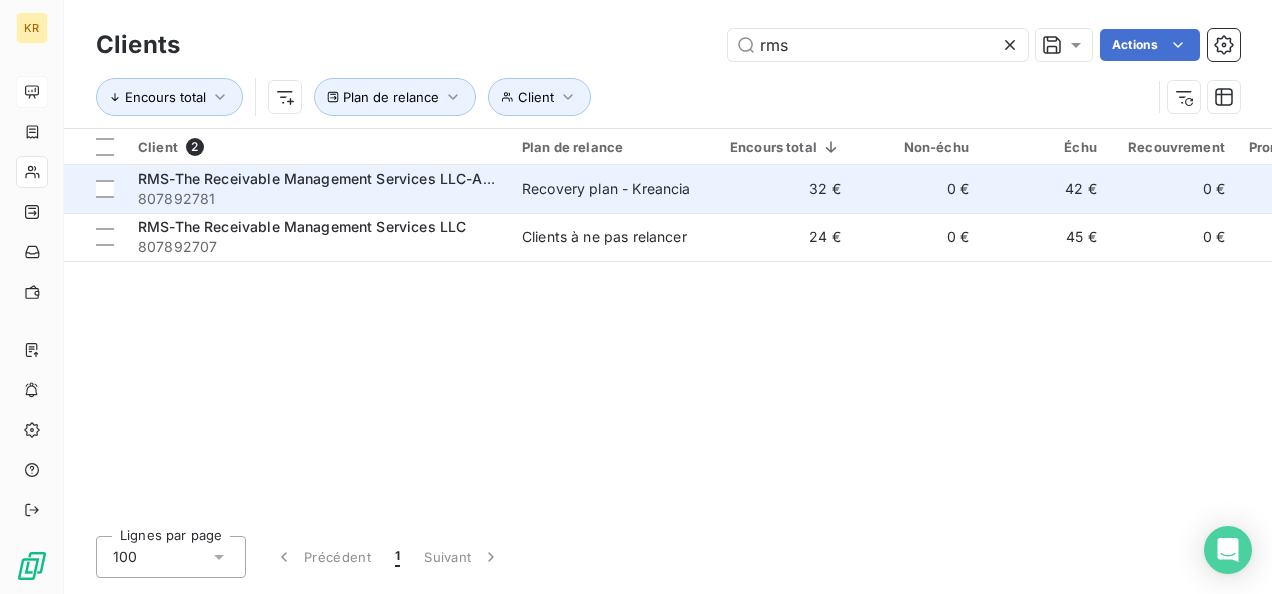 click on "32 €" at bounding box center [785, 189] 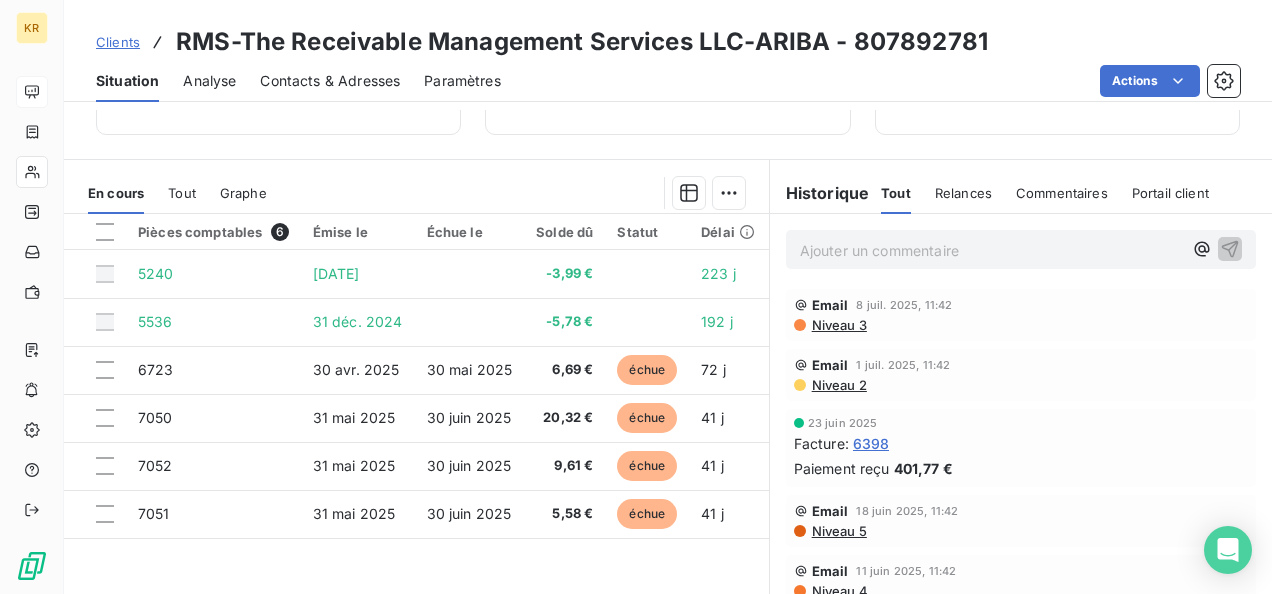 scroll, scrollTop: 412, scrollLeft: 0, axis: vertical 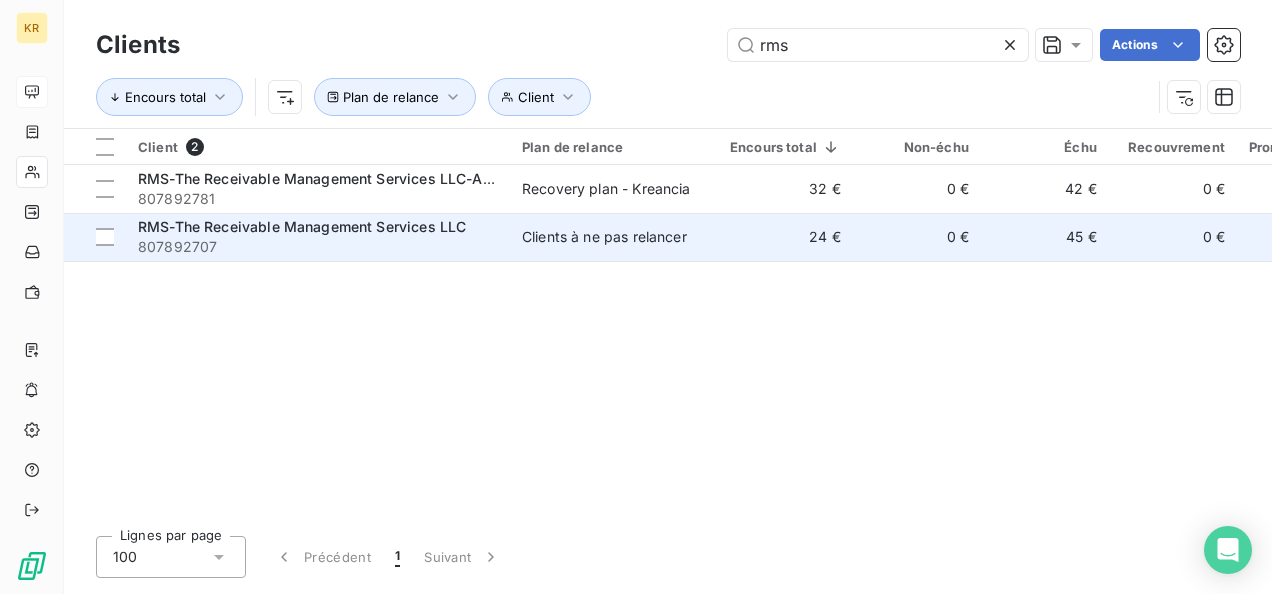 click on "Clients à ne pas relancer" at bounding box center [614, 237] 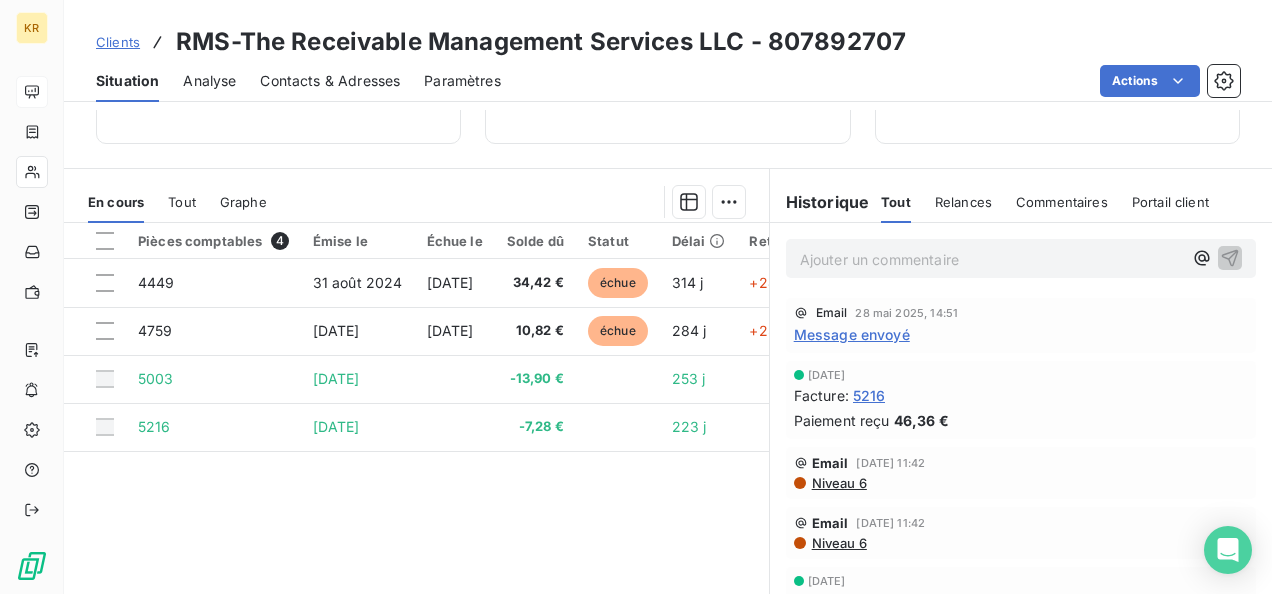 scroll, scrollTop: 333, scrollLeft: 0, axis: vertical 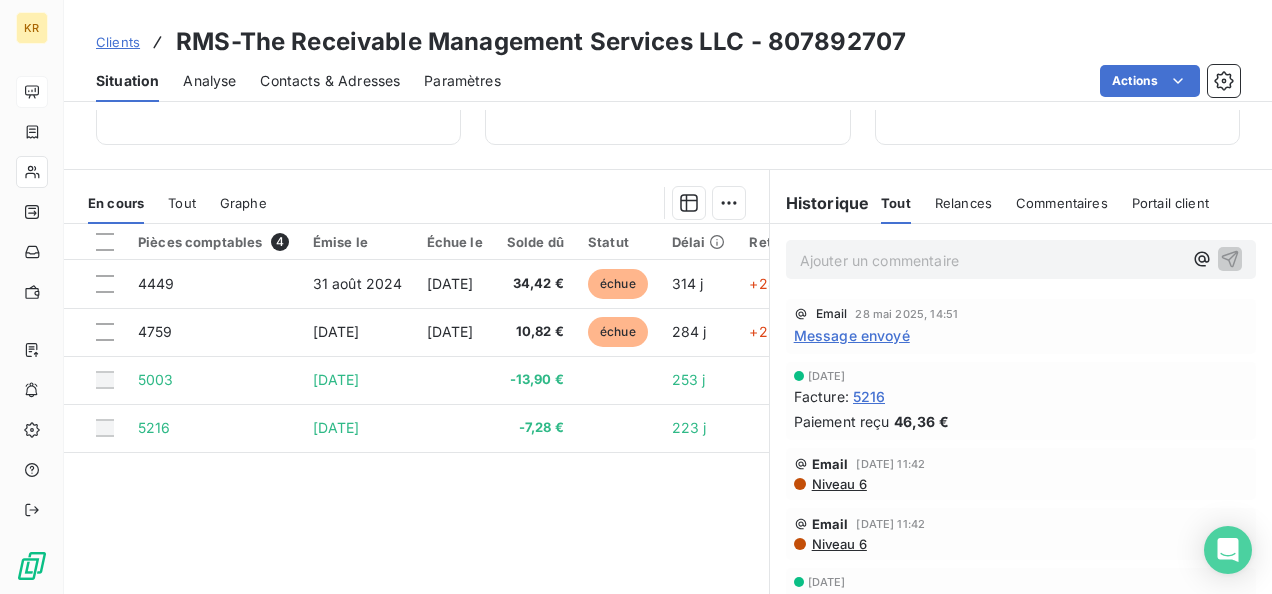 click on "Clients" at bounding box center (118, 42) 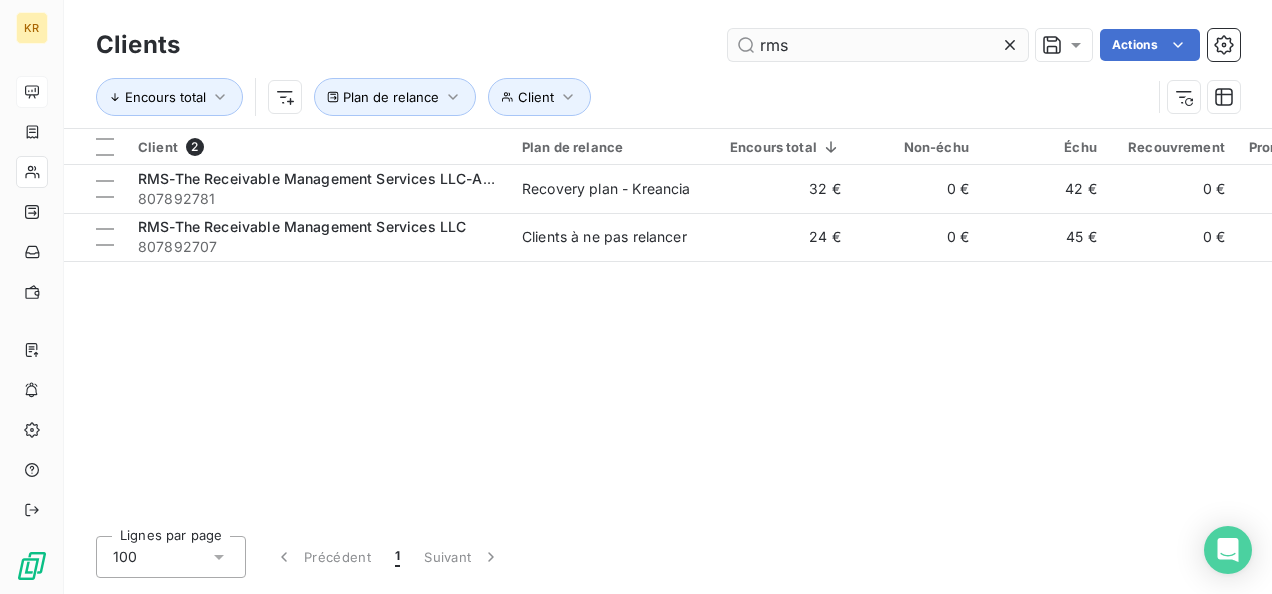 click on "rms" at bounding box center [878, 45] 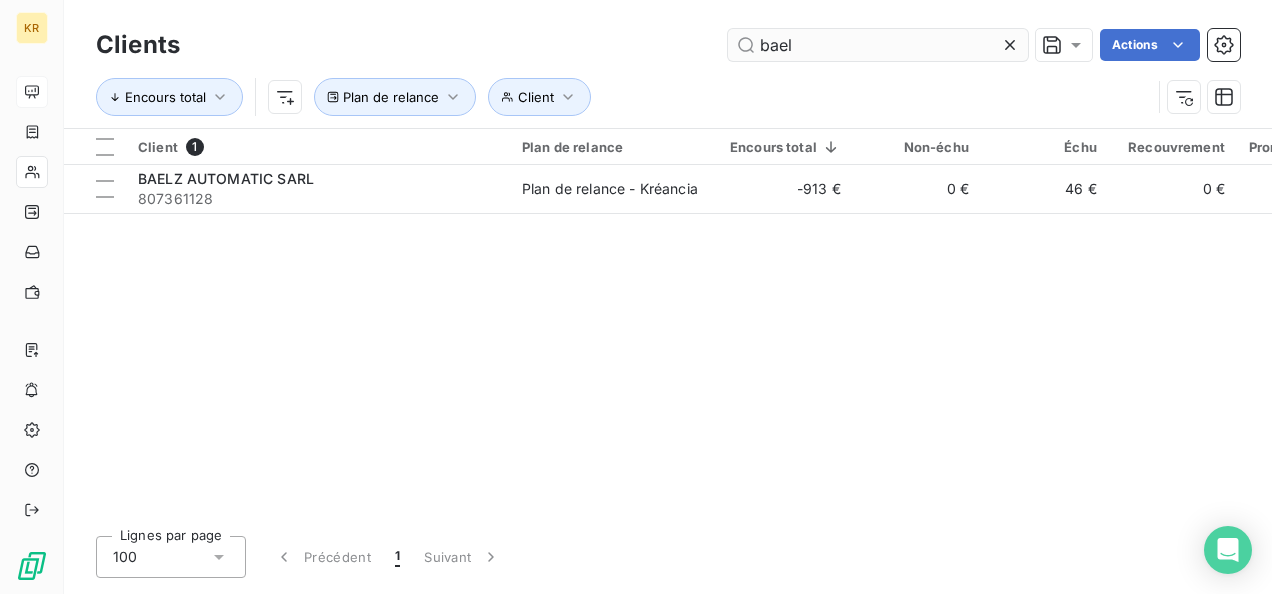 type on "bael" 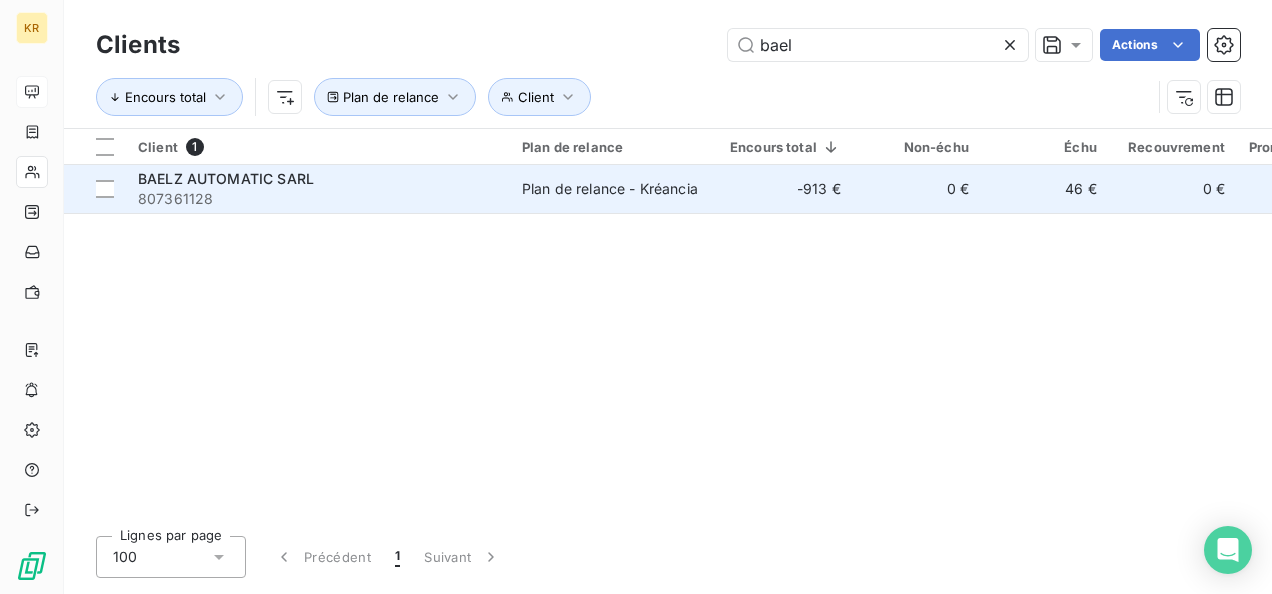 click on "807361128" at bounding box center (318, 199) 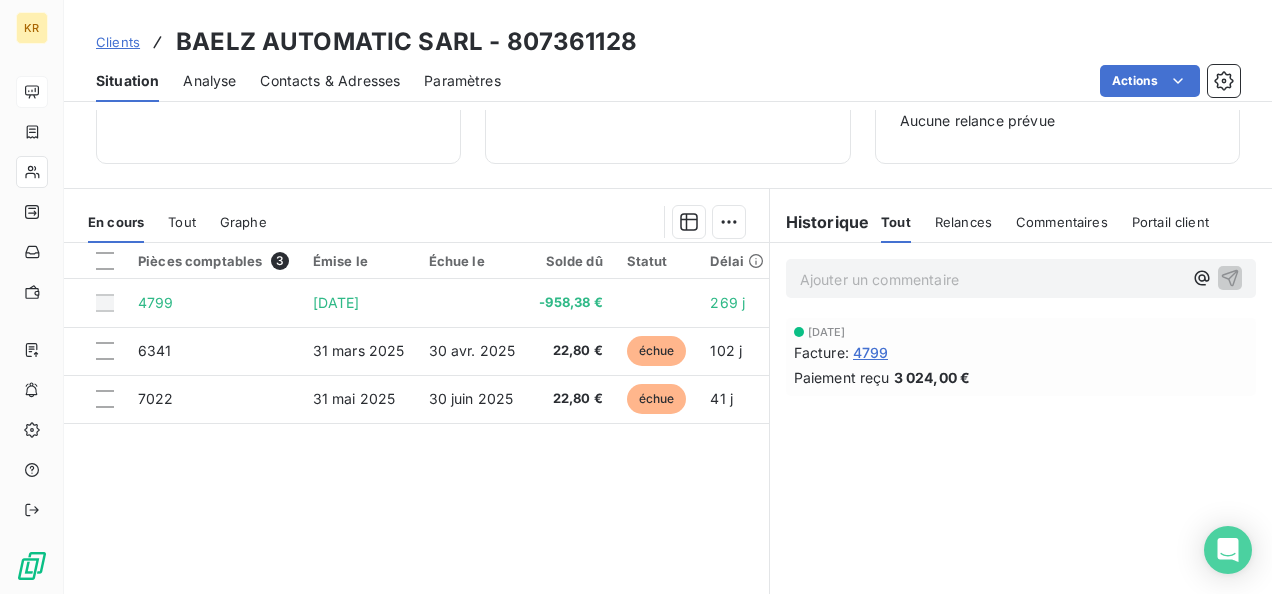 scroll, scrollTop: 321, scrollLeft: 0, axis: vertical 